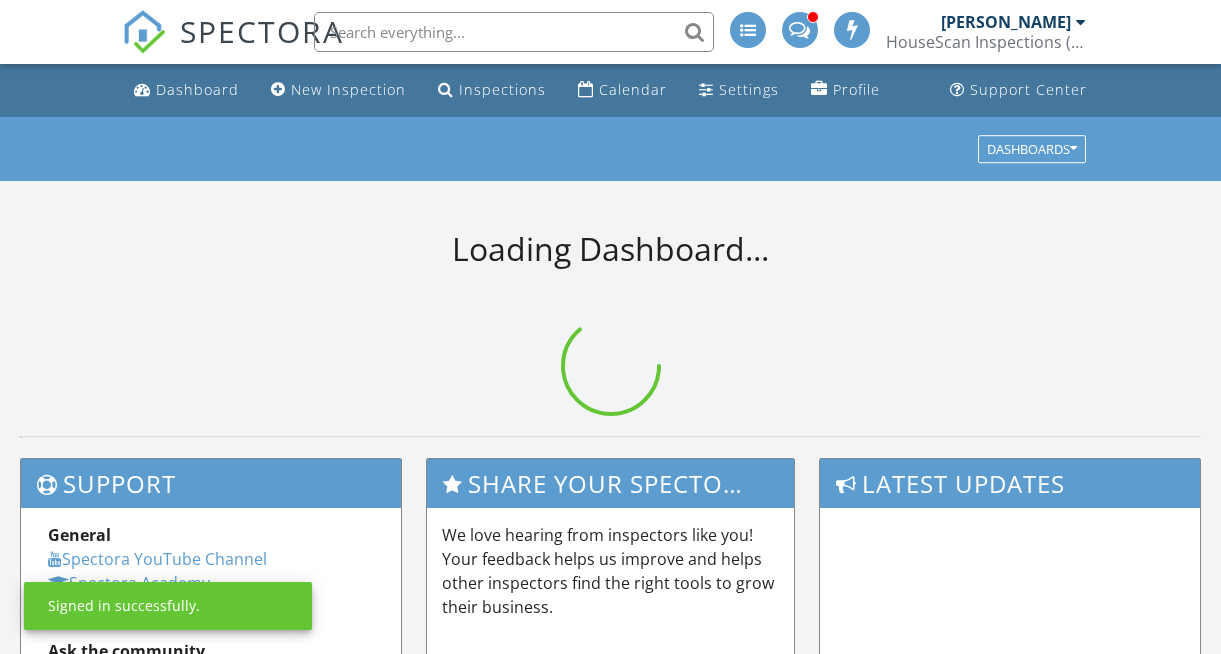 scroll, scrollTop: 0, scrollLeft: 0, axis: both 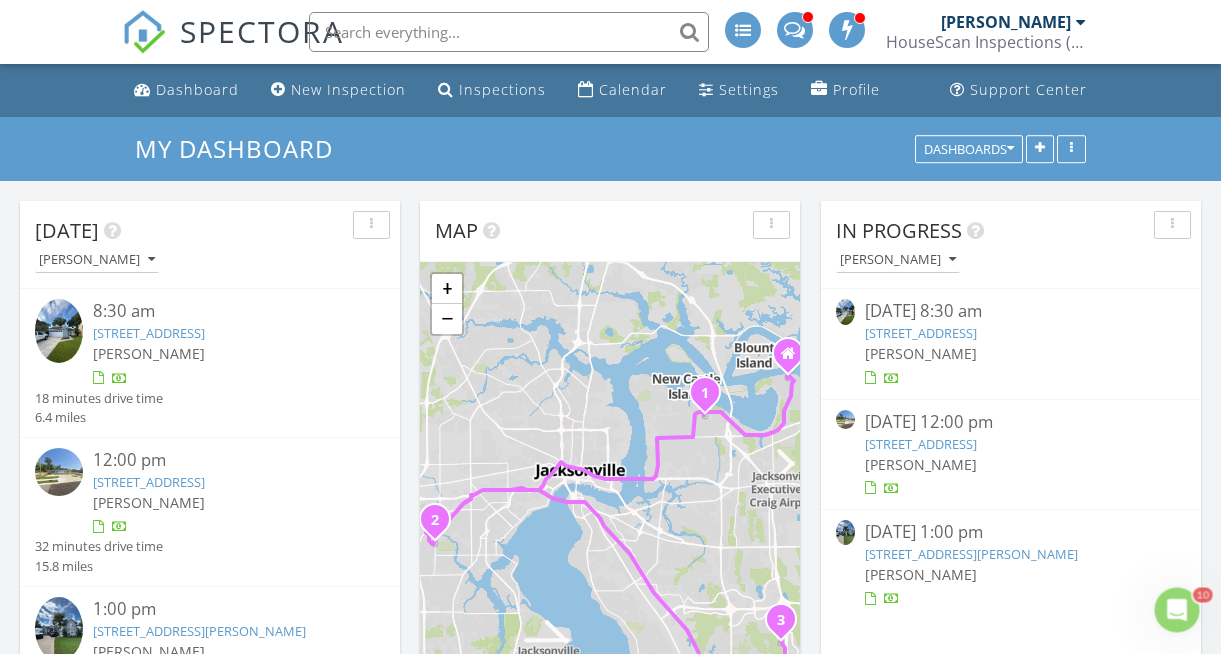 click on "6703-6705 Bakersfield Dr., Jacksonville, FL 32210" at bounding box center [921, 444] 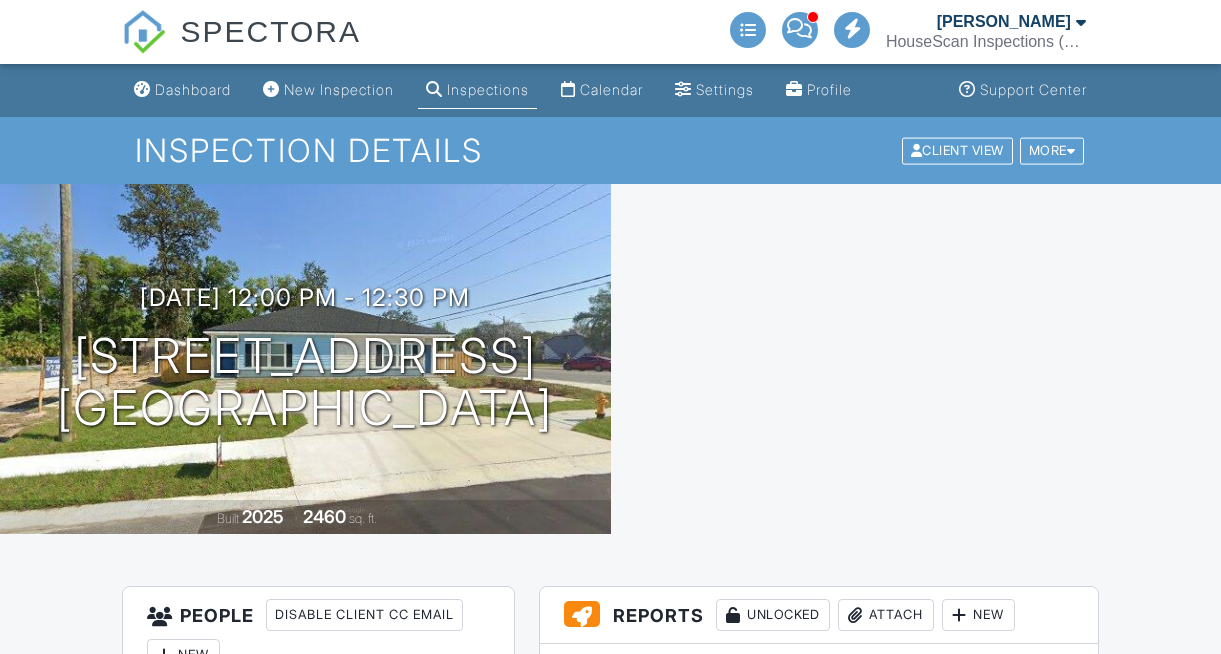 scroll, scrollTop: 0, scrollLeft: 0, axis: both 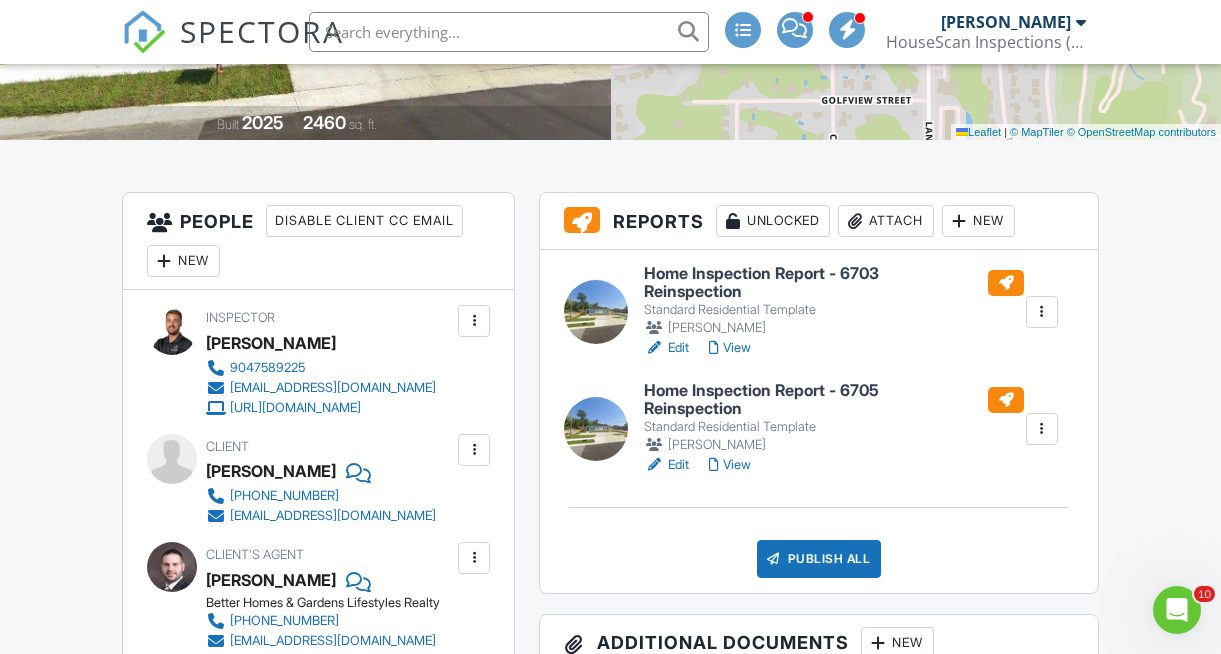 click on "View" at bounding box center (730, 348) 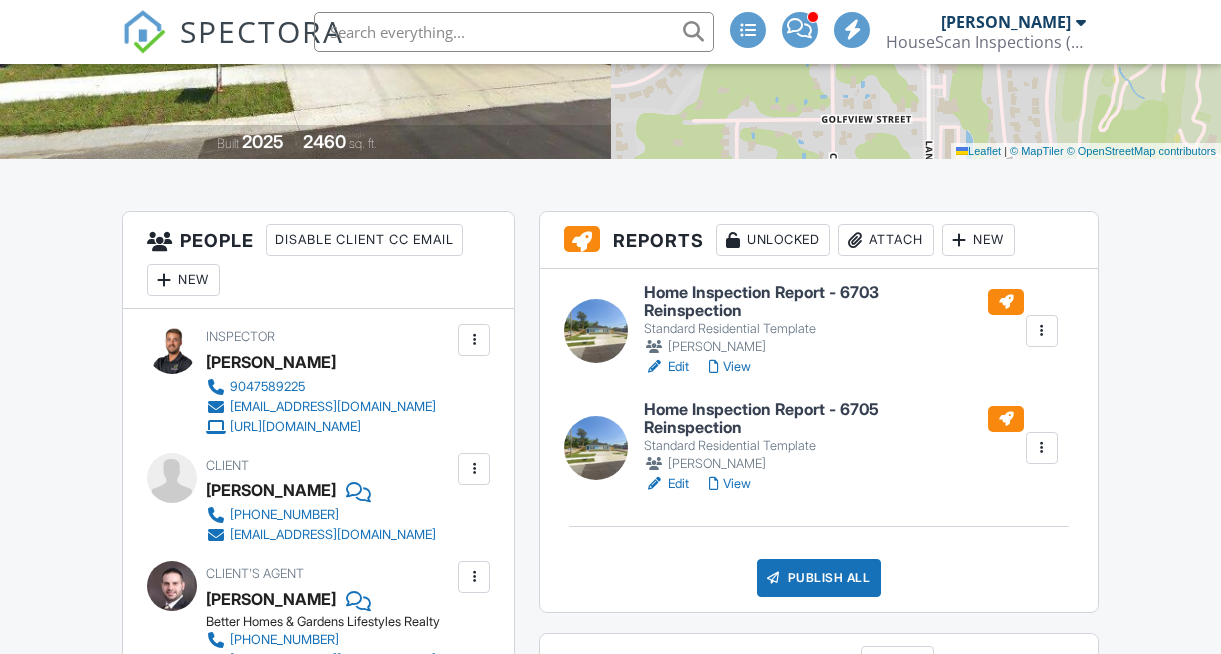 scroll, scrollTop: 375, scrollLeft: 0, axis: vertical 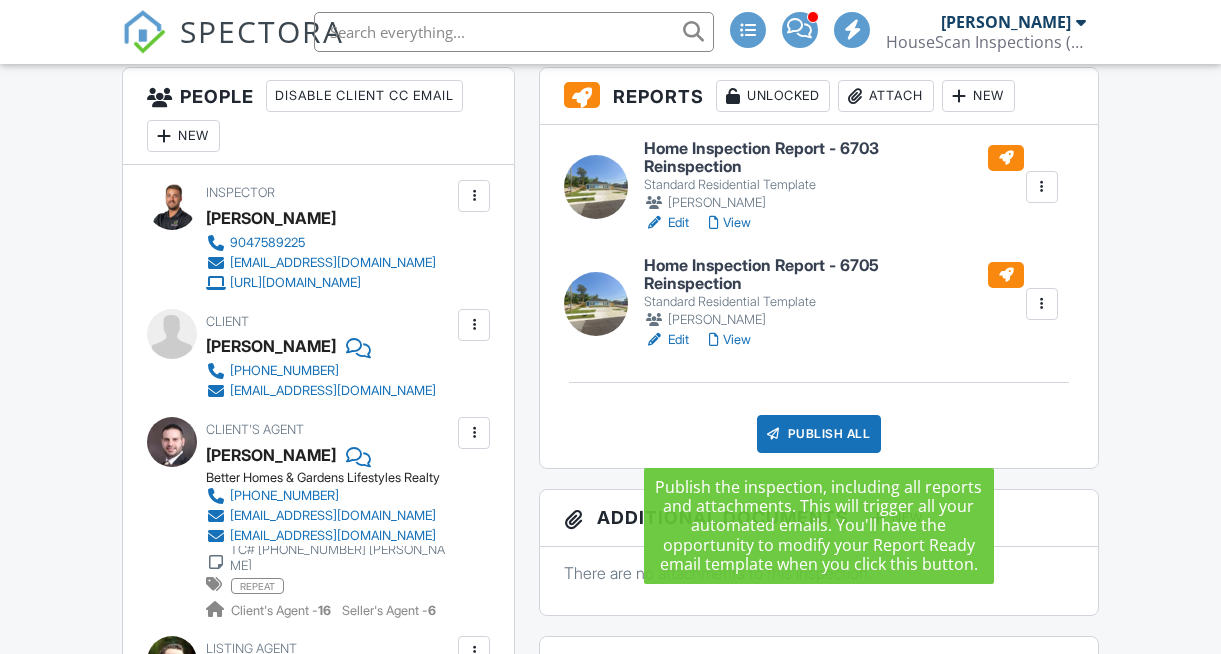 click on "Publish All" at bounding box center [819, 434] 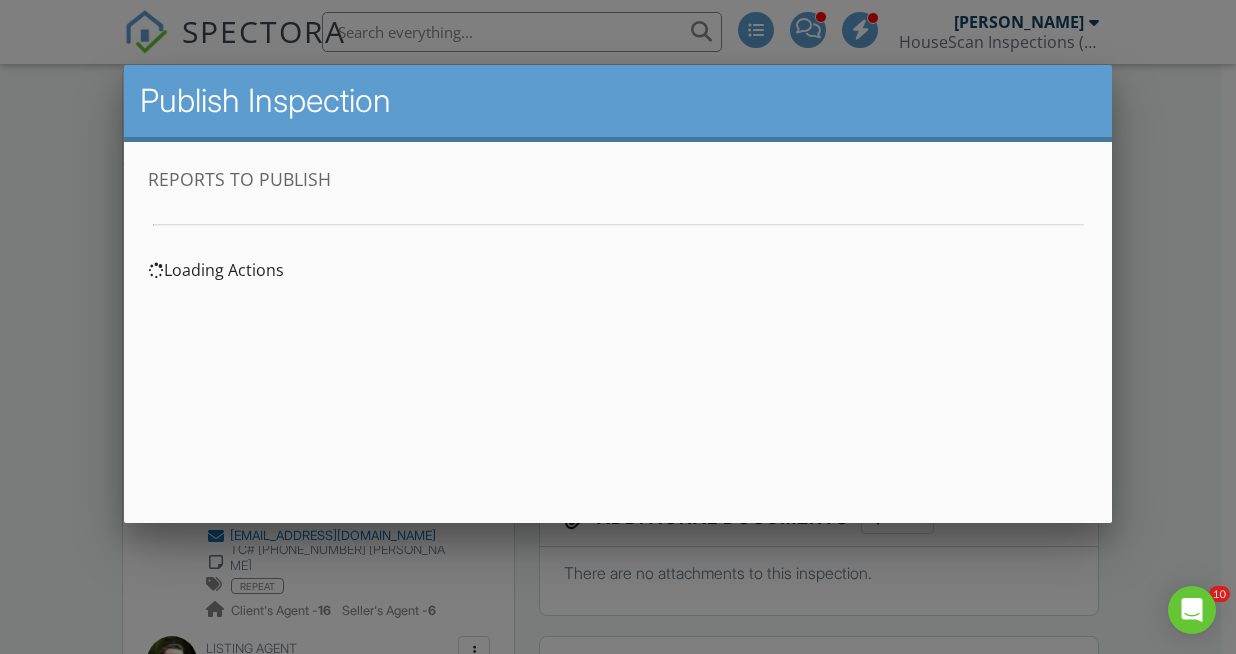 scroll, scrollTop: 0, scrollLeft: 0, axis: both 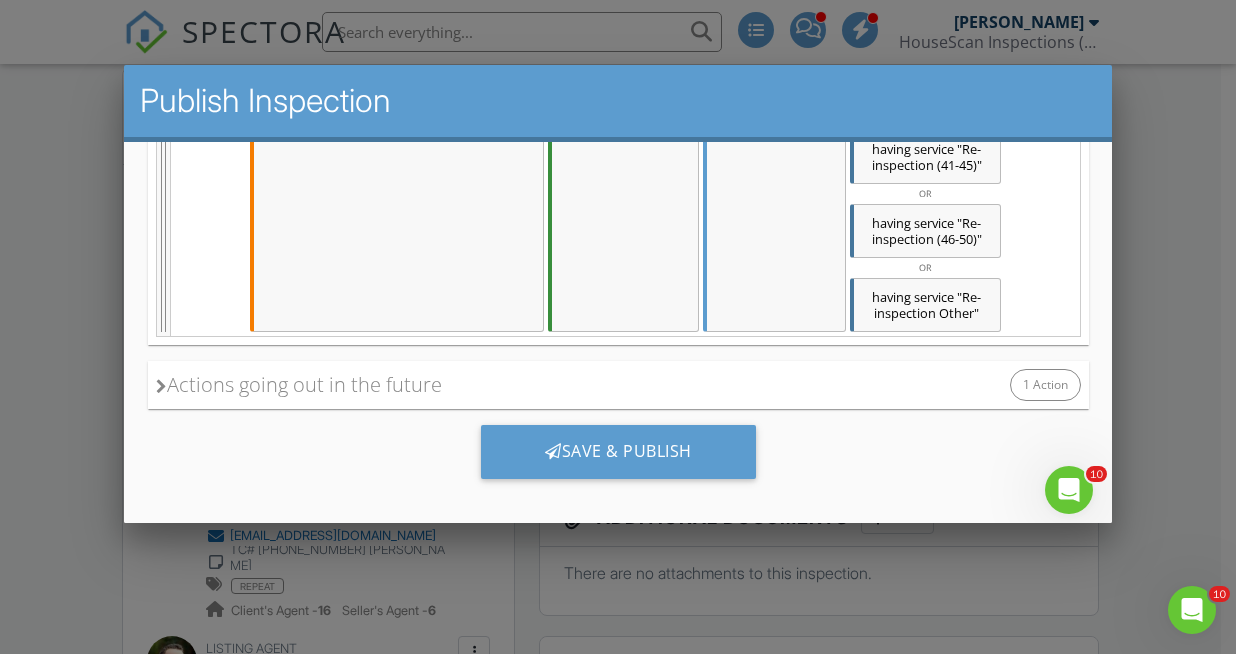 click on "Save & Publish" at bounding box center [617, 452] 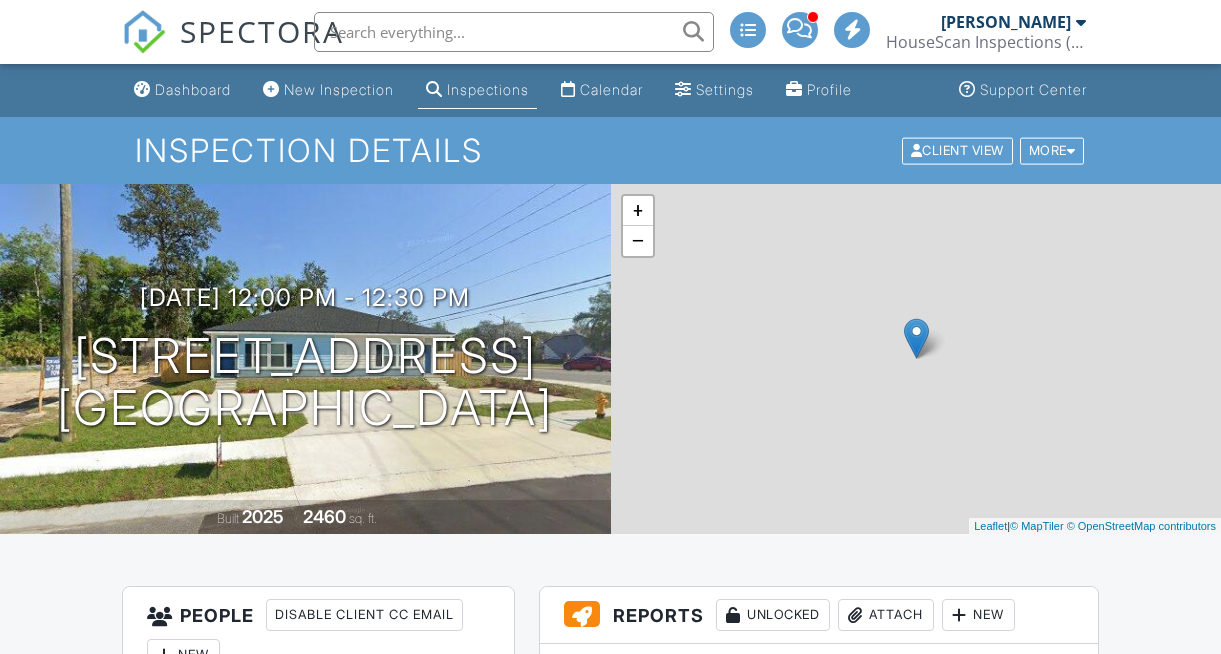 scroll, scrollTop: 0, scrollLeft: 0, axis: both 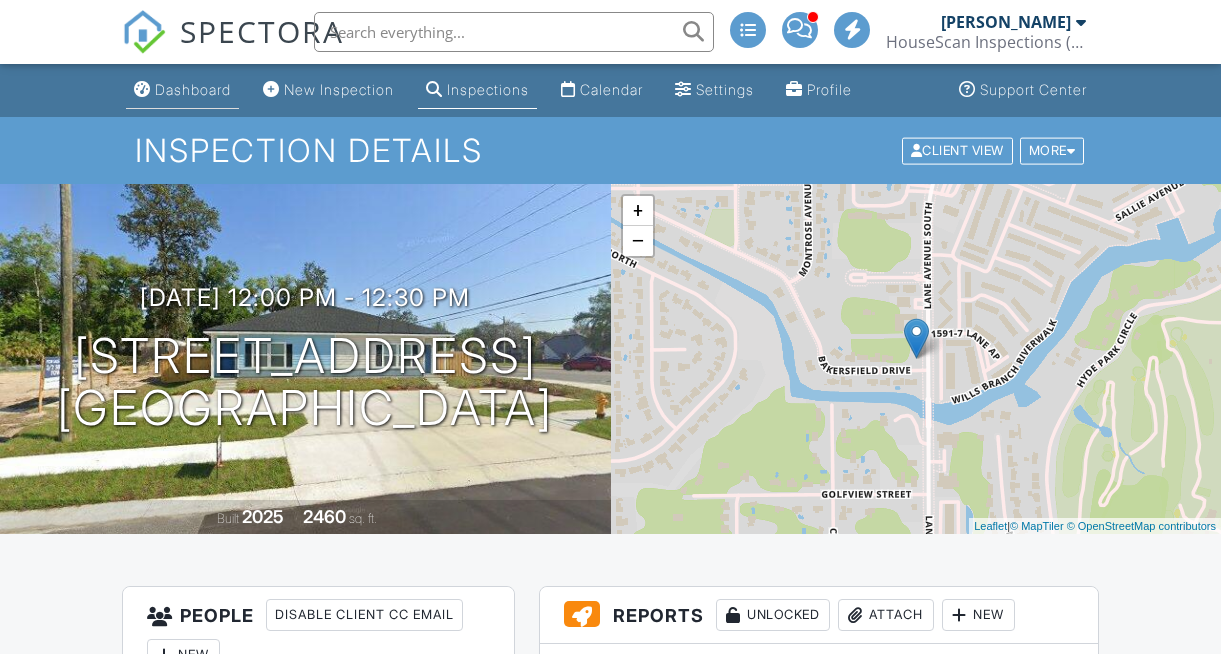 click on "Dashboard" at bounding box center [193, 89] 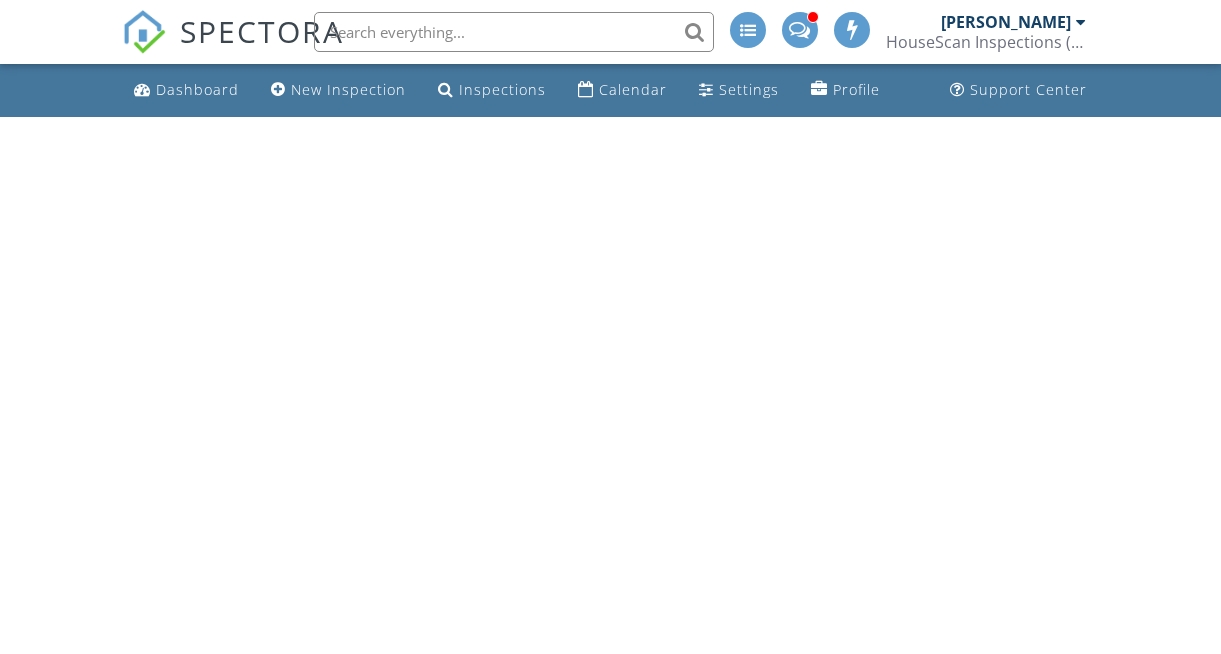 scroll, scrollTop: 0, scrollLeft: 0, axis: both 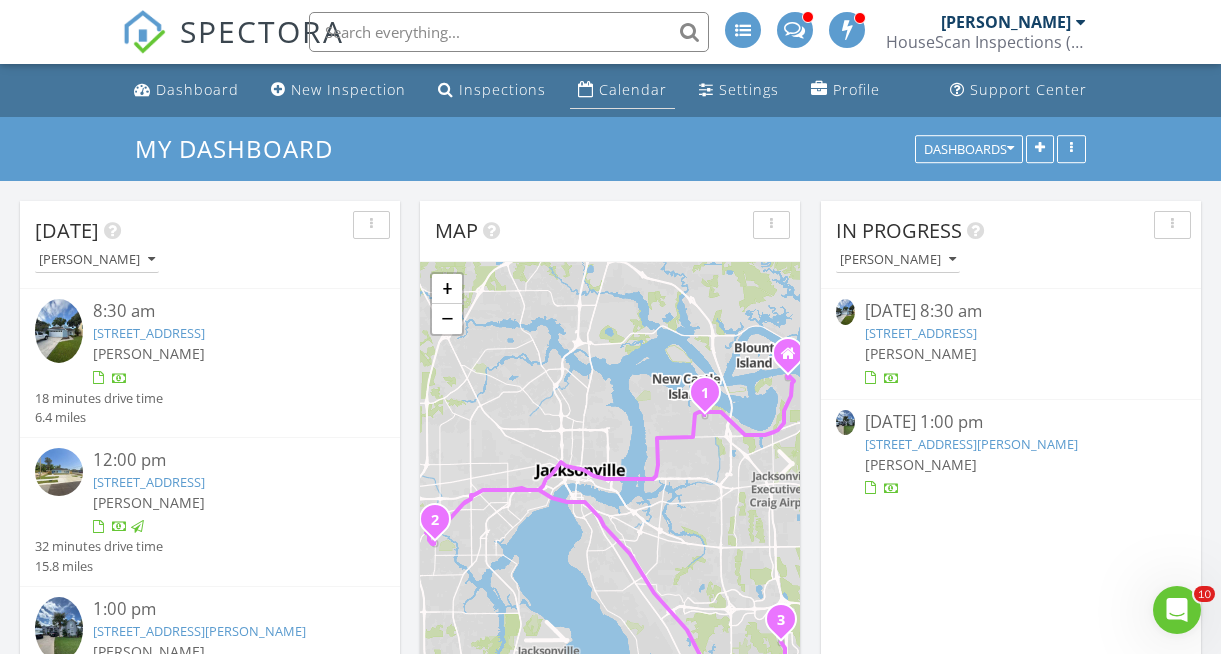 click on "Calendar" at bounding box center (633, 89) 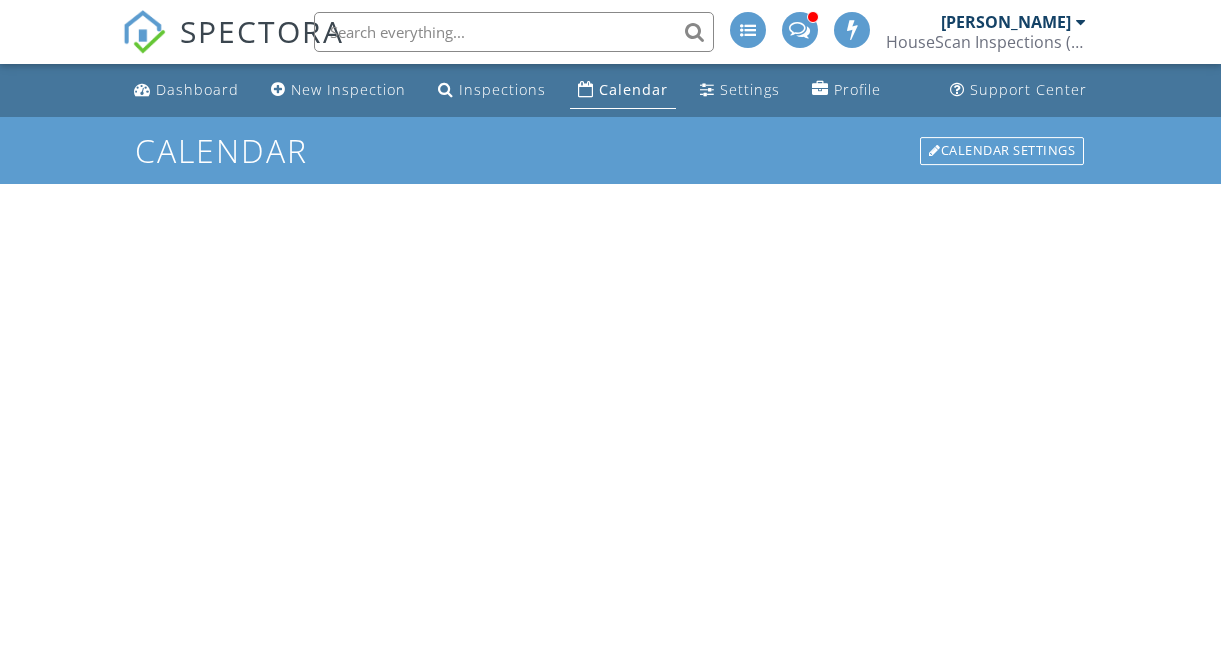 scroll, scrollTop: 0, scrollLeft: 0, axis: both 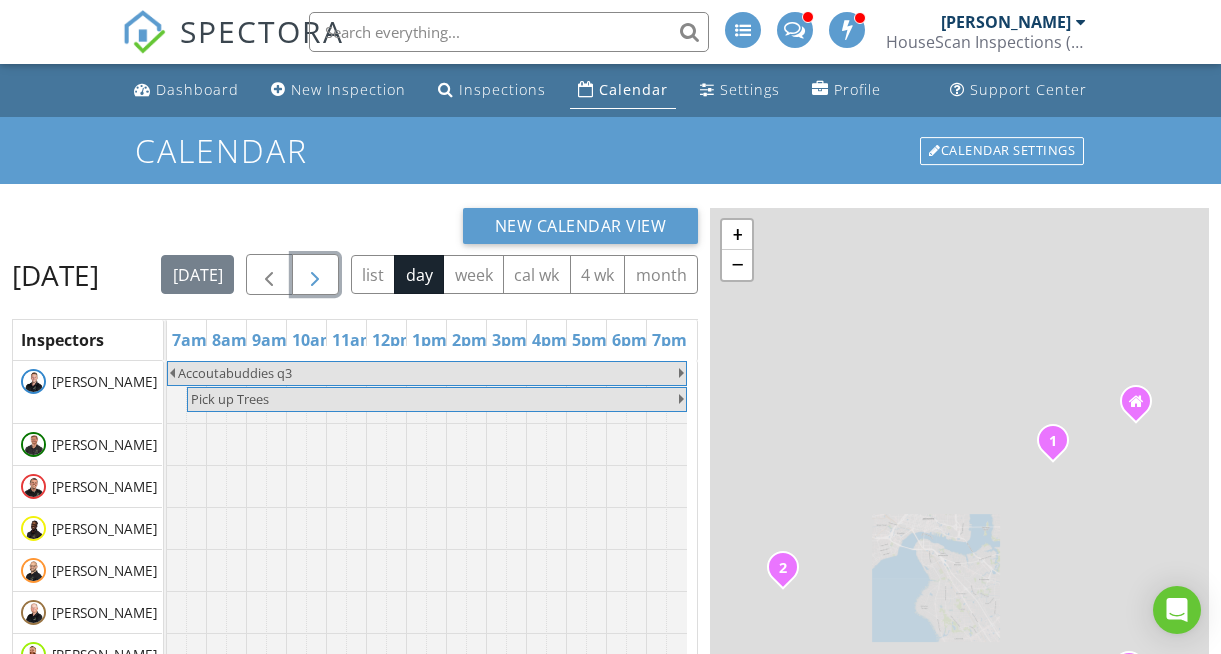 click at bounding box center (315, 275) 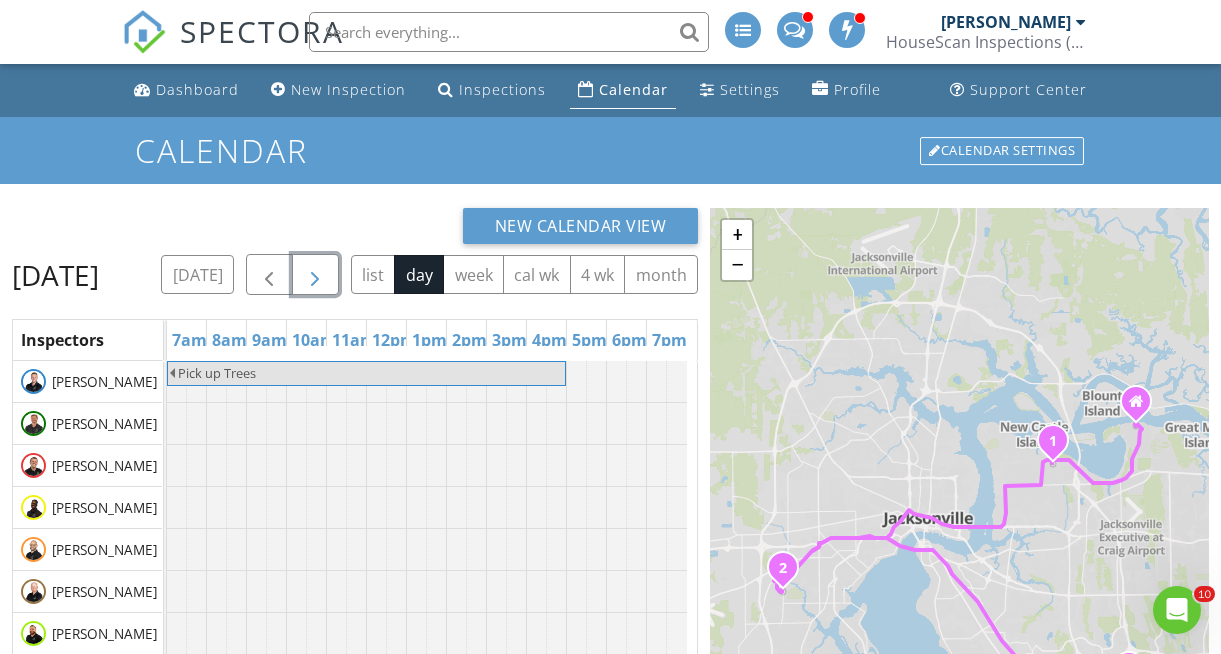 scroll, scrollTop: 0, scrollLeft: 0, axis: both 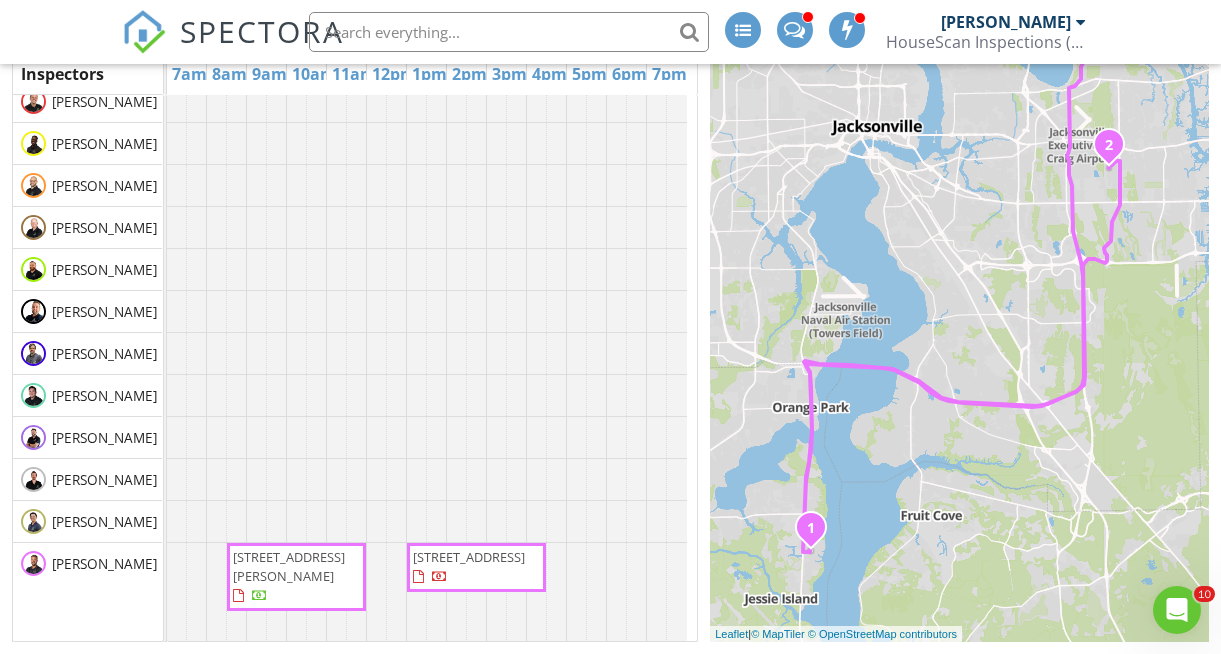 click on "569 Water Oak Ln, Fleming Island 32003" at bounding box center [289, 566] 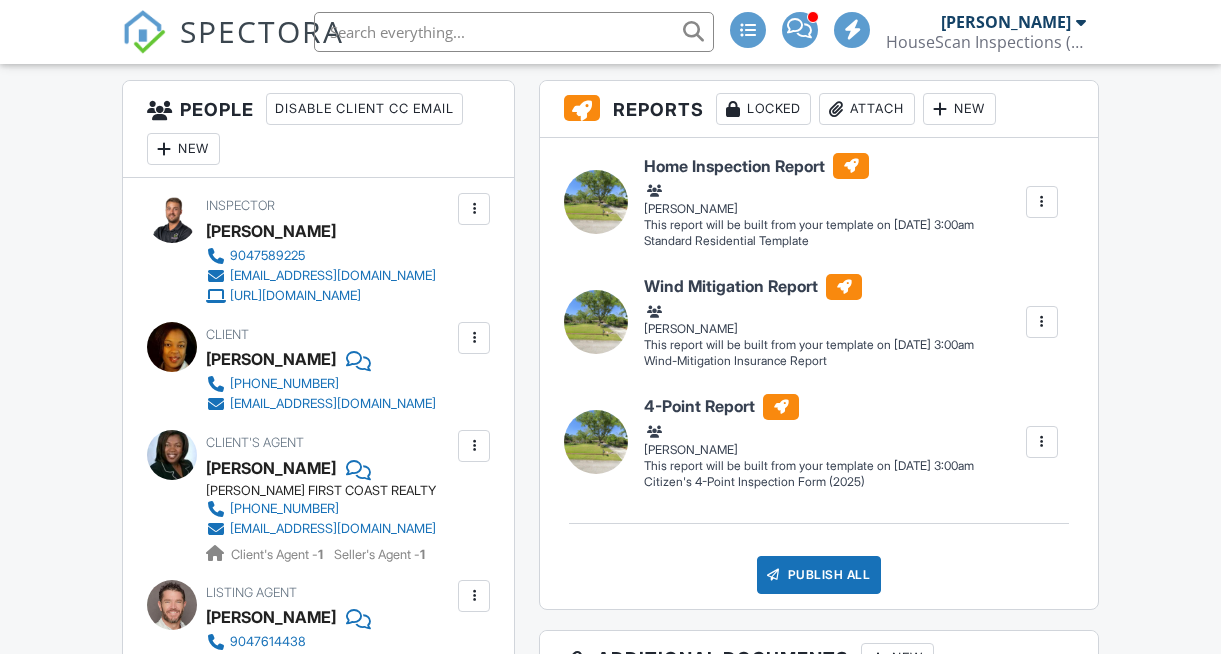 scroll, scrollTop: 767, scrollLeft: 0, axis: vertical 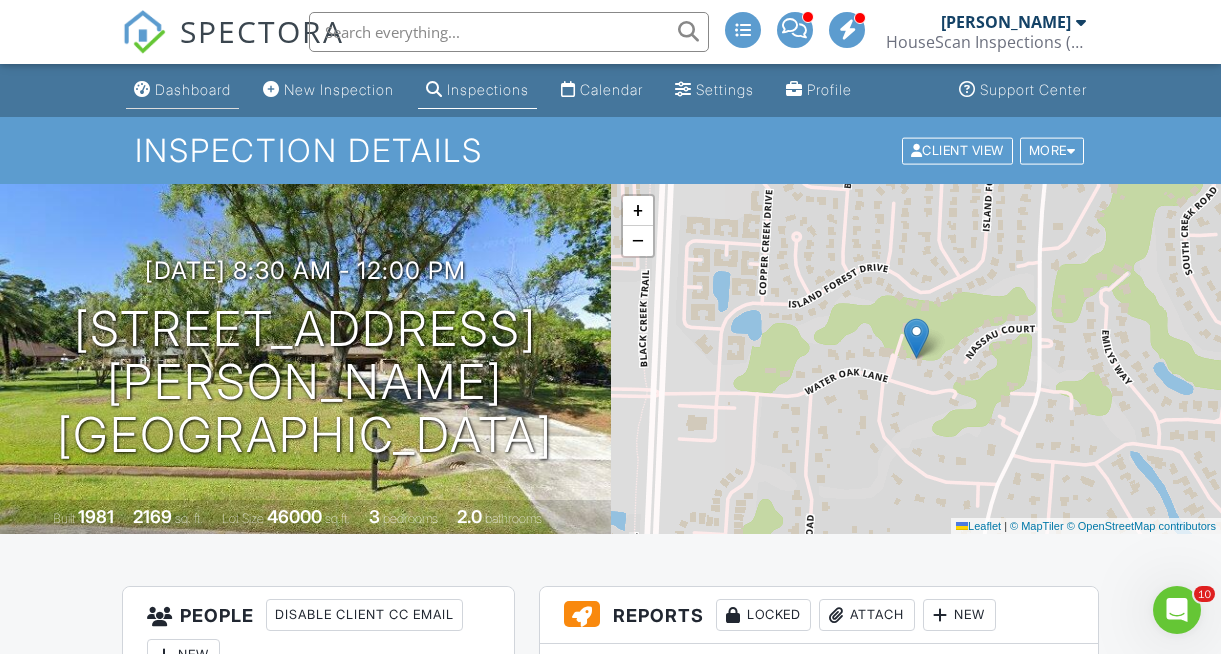 click on "Dashboard" at bounding box center (193, 89) 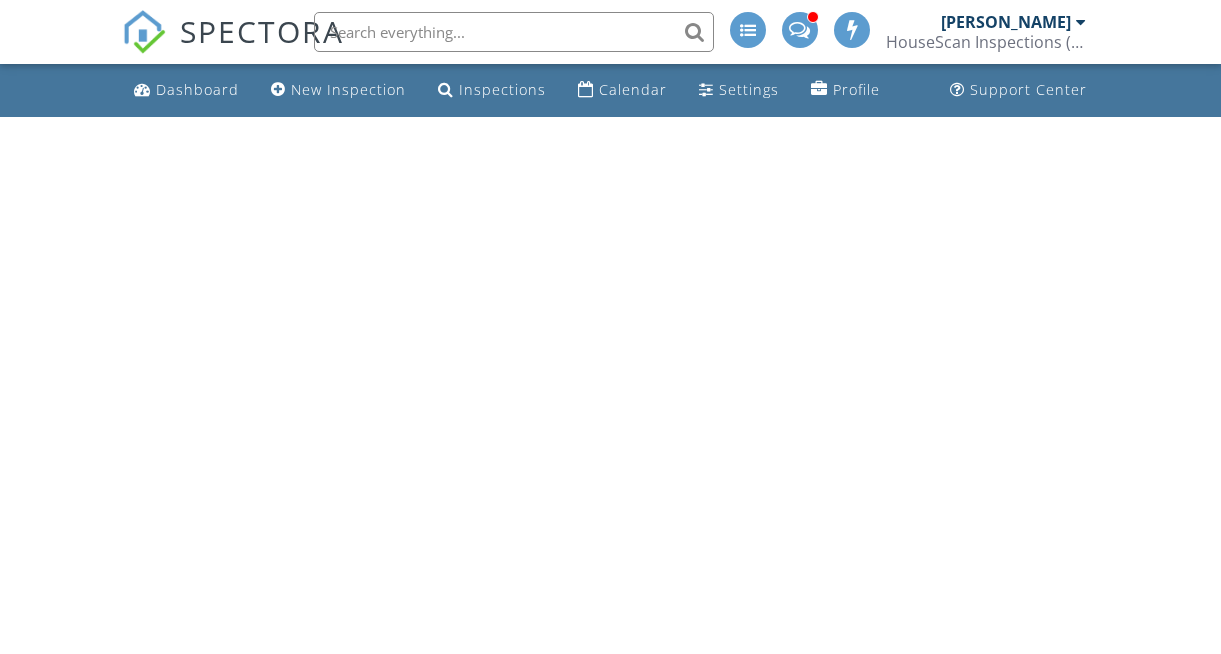 scroll, scrollTop: 0, scrollLeft: 0, axis: both 